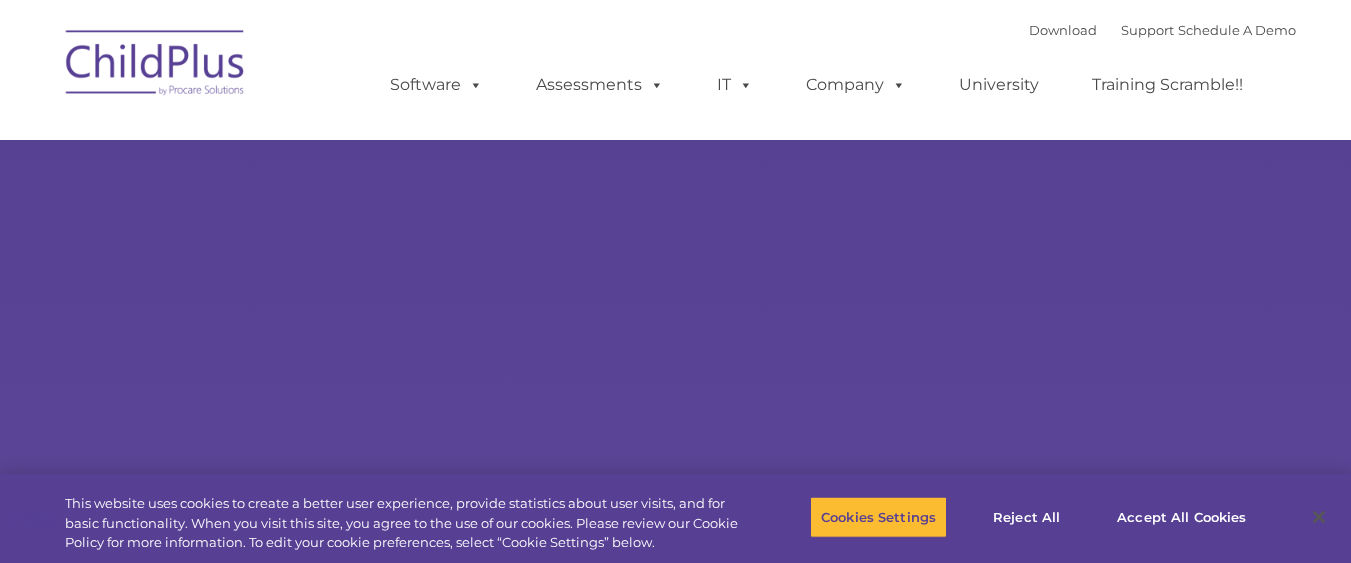 scroll, scrollTop: 0, scrollLeft: 0, axis: both 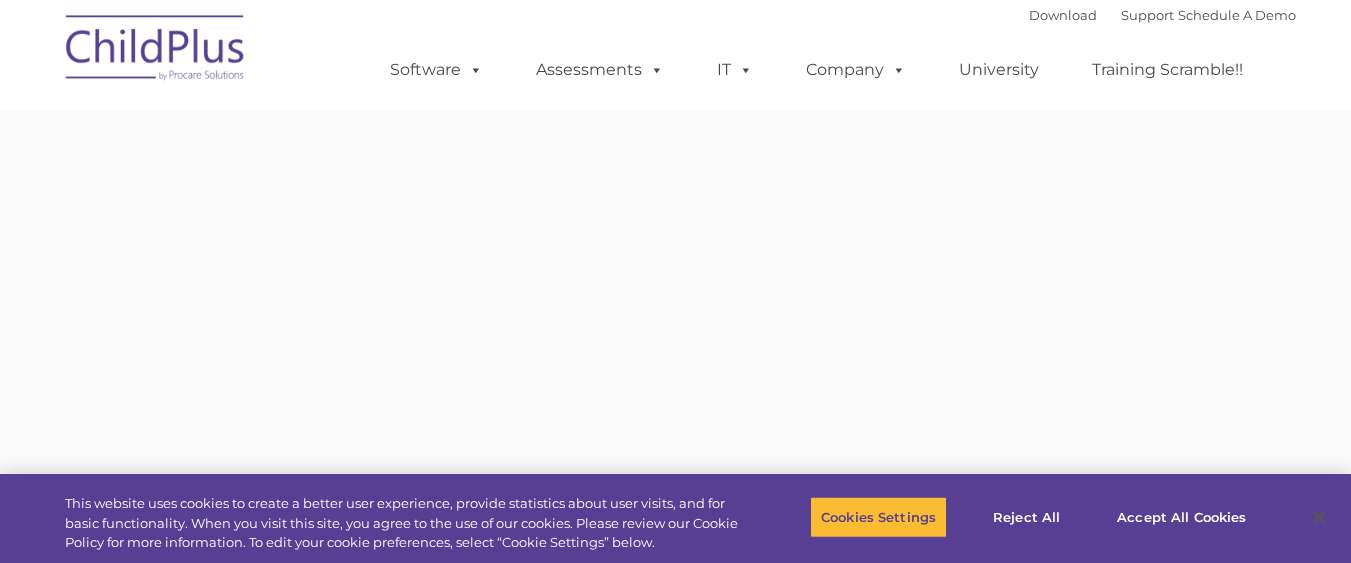 type on "" 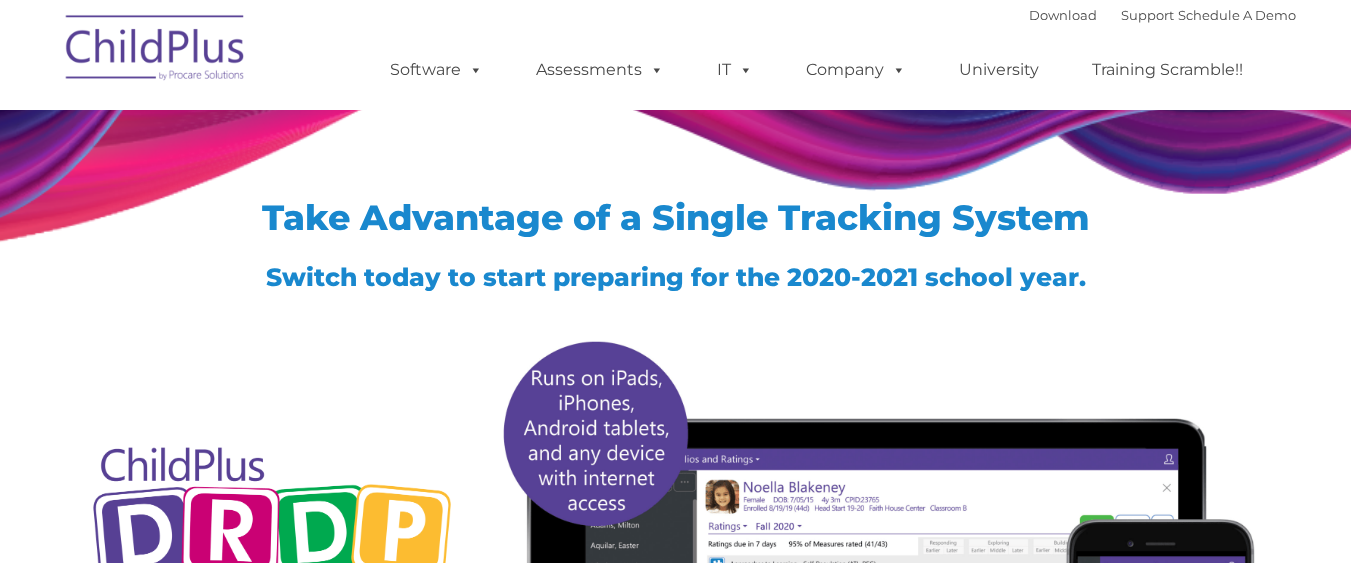 scroll, scrollTop: 0, scrollLeft: 0, axis: both 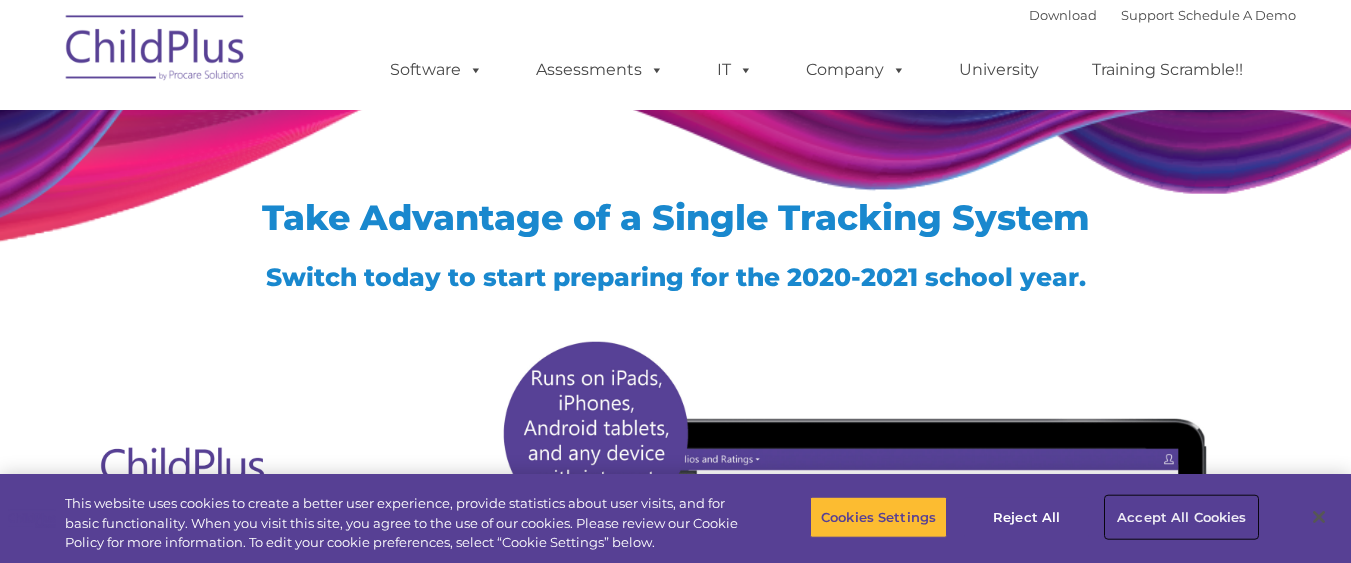 click on "Accept All Cookies" at bounding box center (1181, 517) 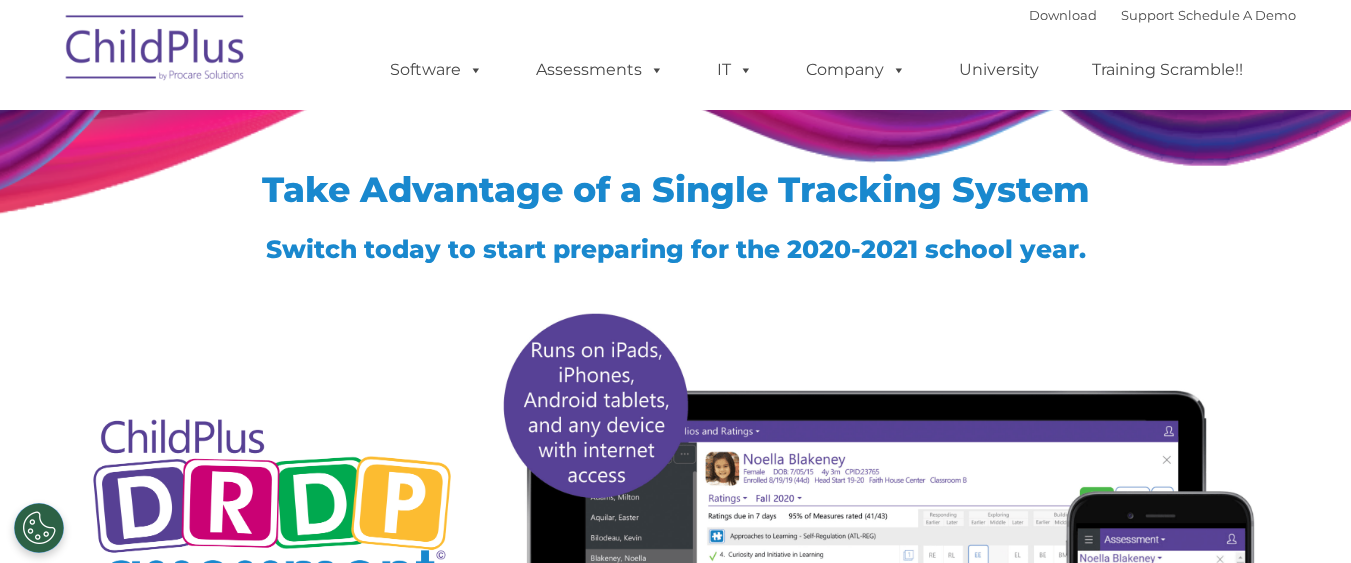 scroll, scrollTop: 133, scrollLeft: 0, axis: vertical 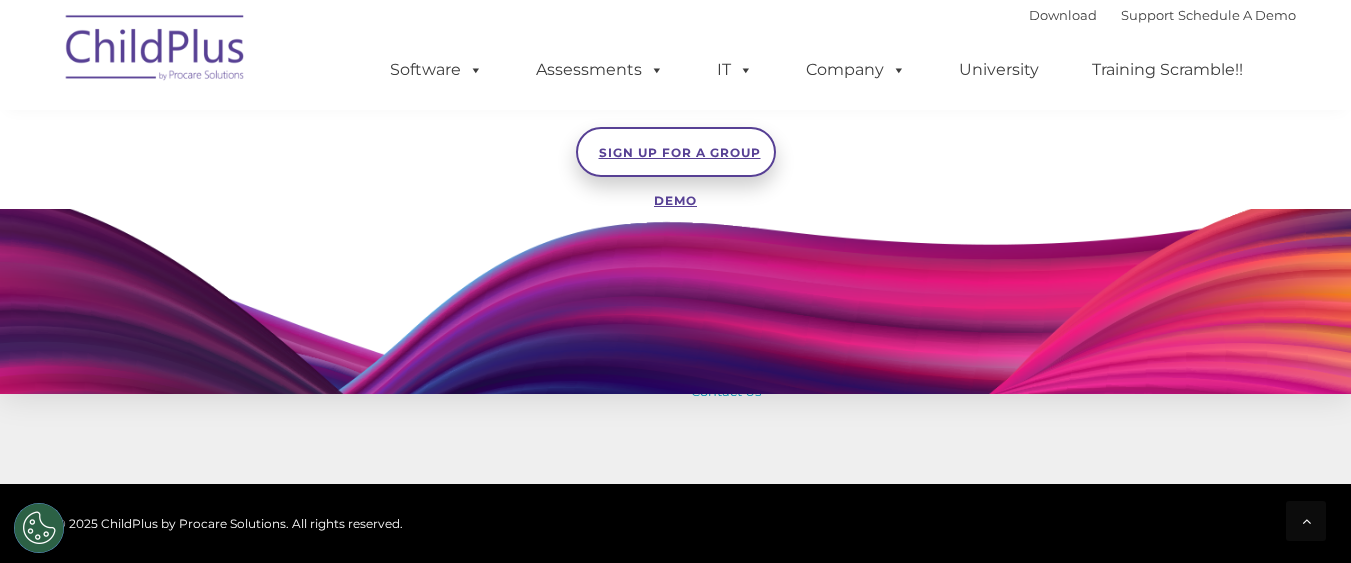 click on "SIGN UP FOR A GROUP DEMO" at bounding box center [680, 176] 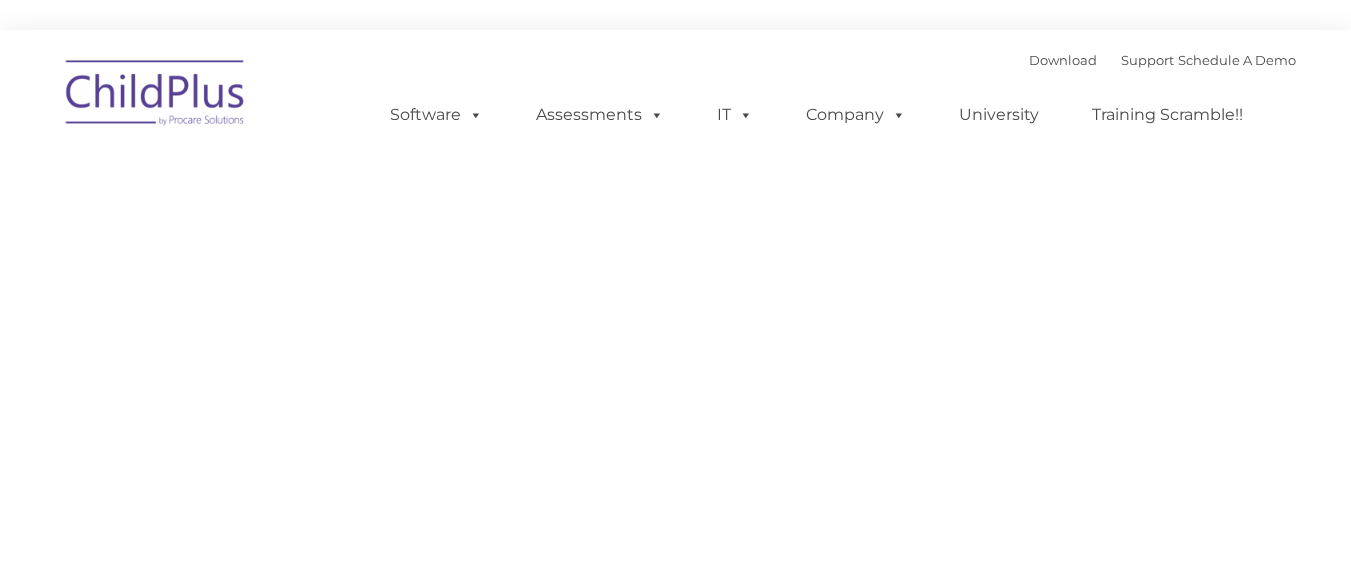 scroll, scrollTop: 0, scrollLeft: 0, axis: both 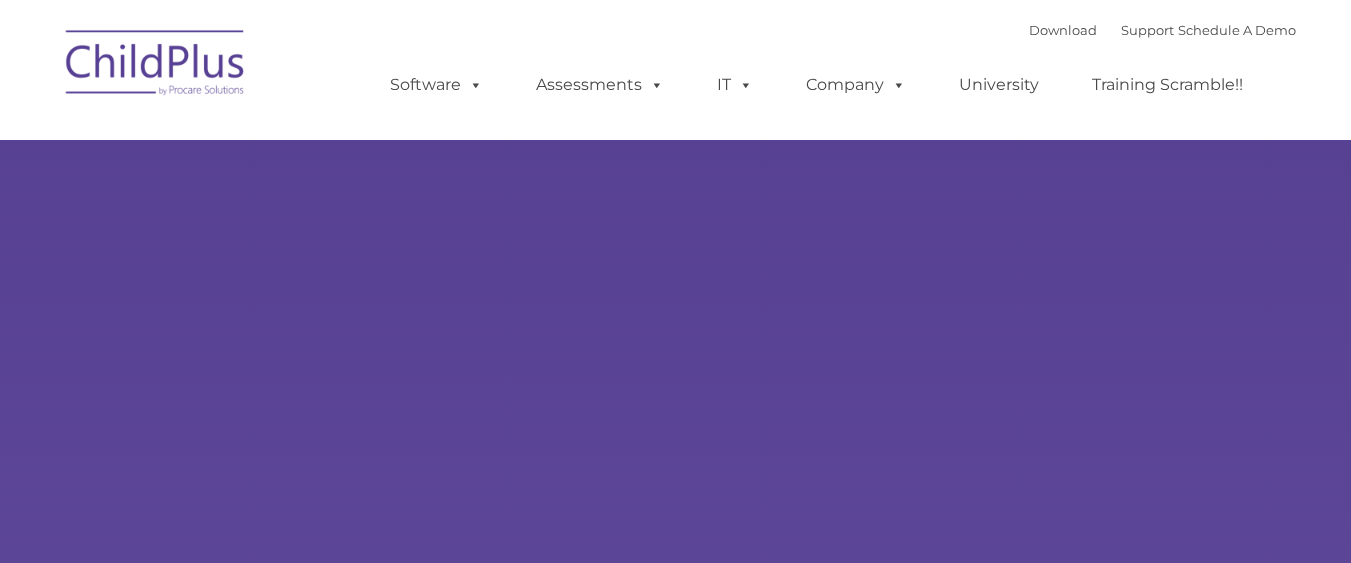 type on "" 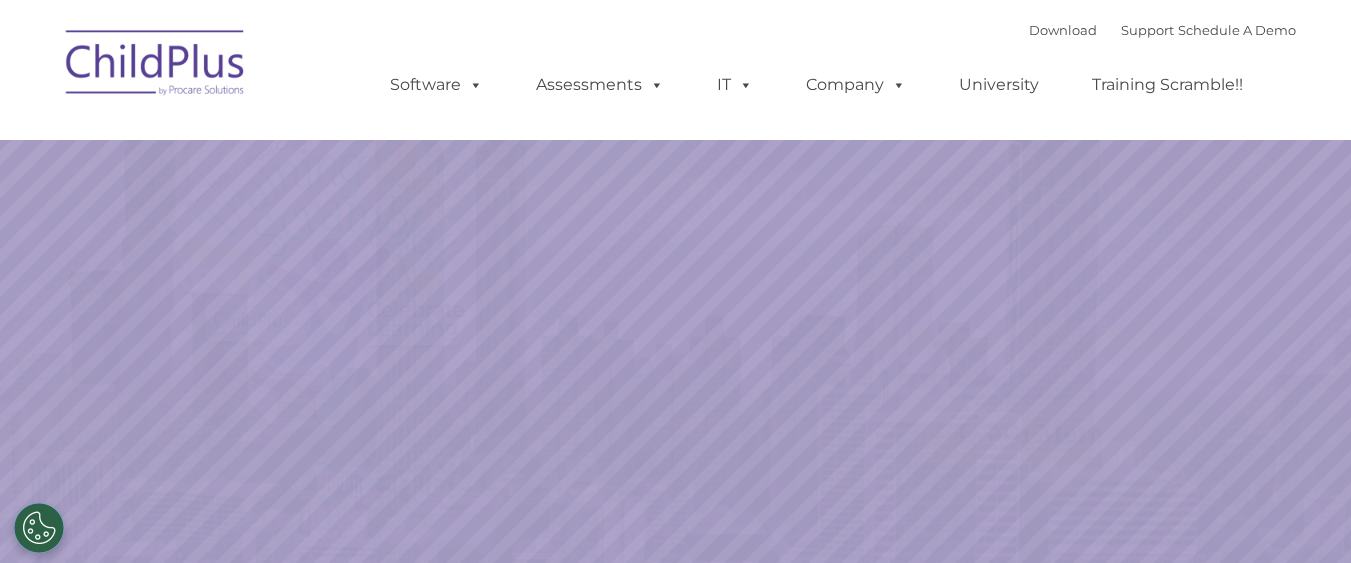 select on "MEDIUM" 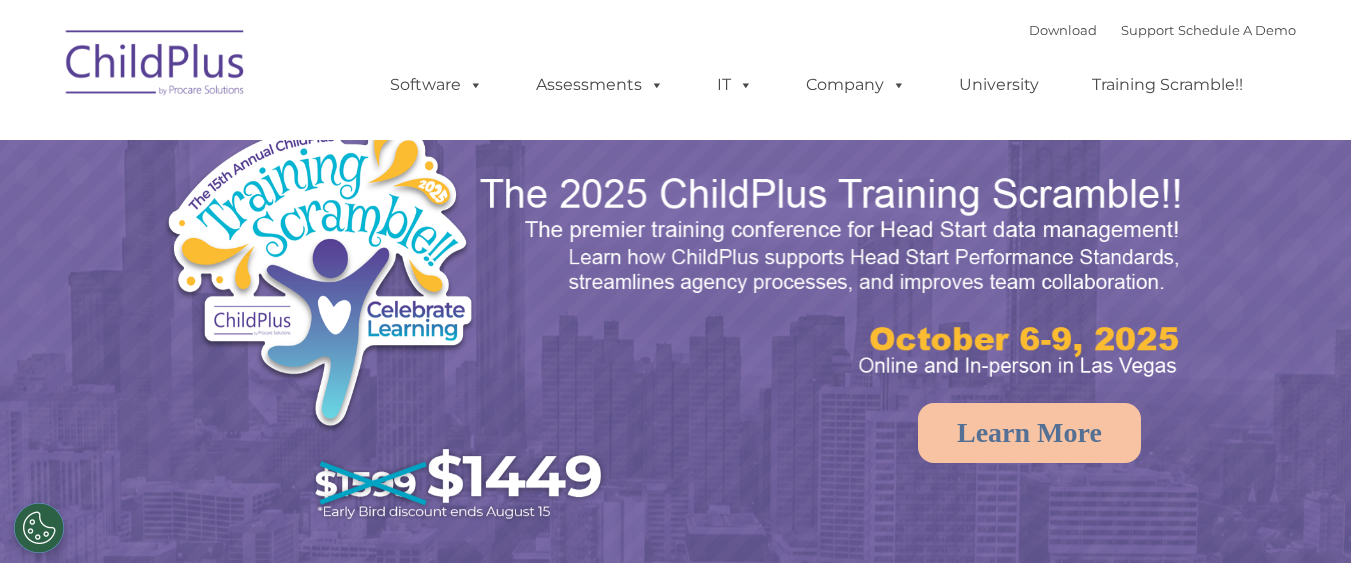 scroll, scrollTop: 0, scrollLeft: 0, axis: both 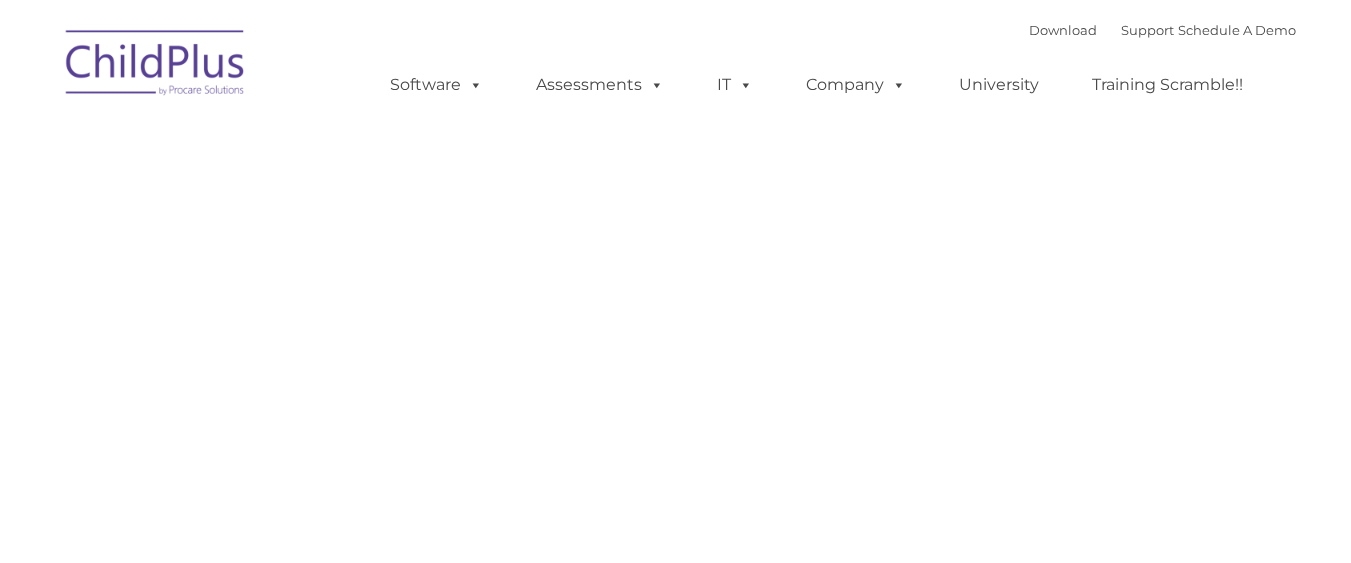 type on "" 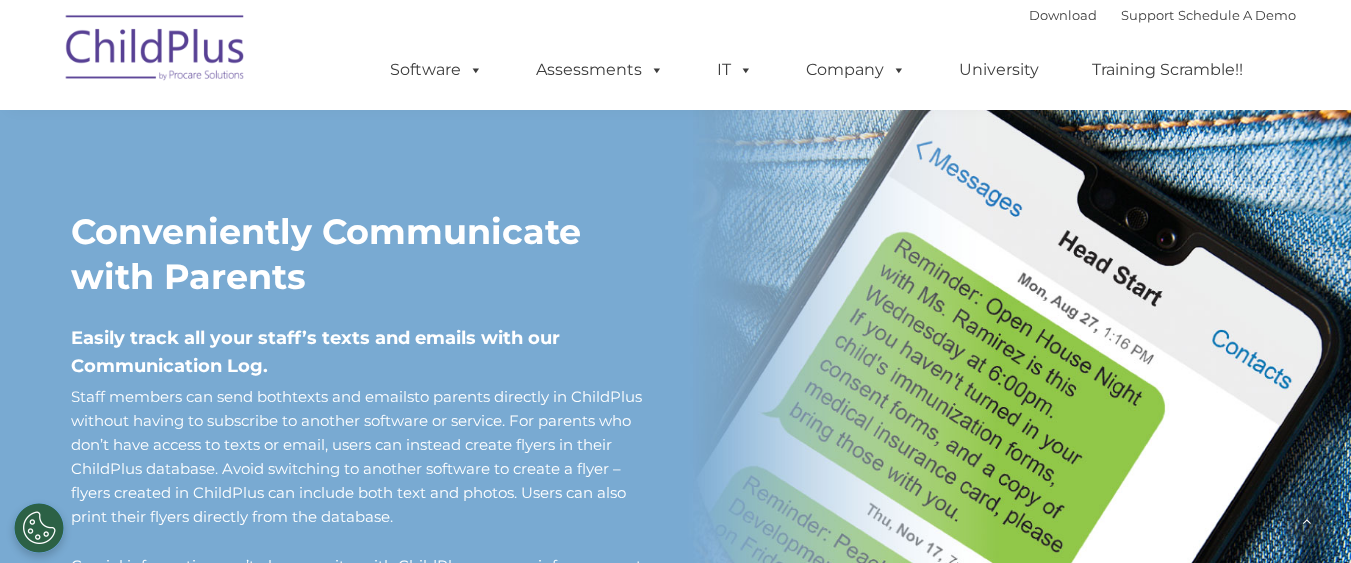 scroll, scrollTop: 1653, scrollLeft: 0, axis: vertical 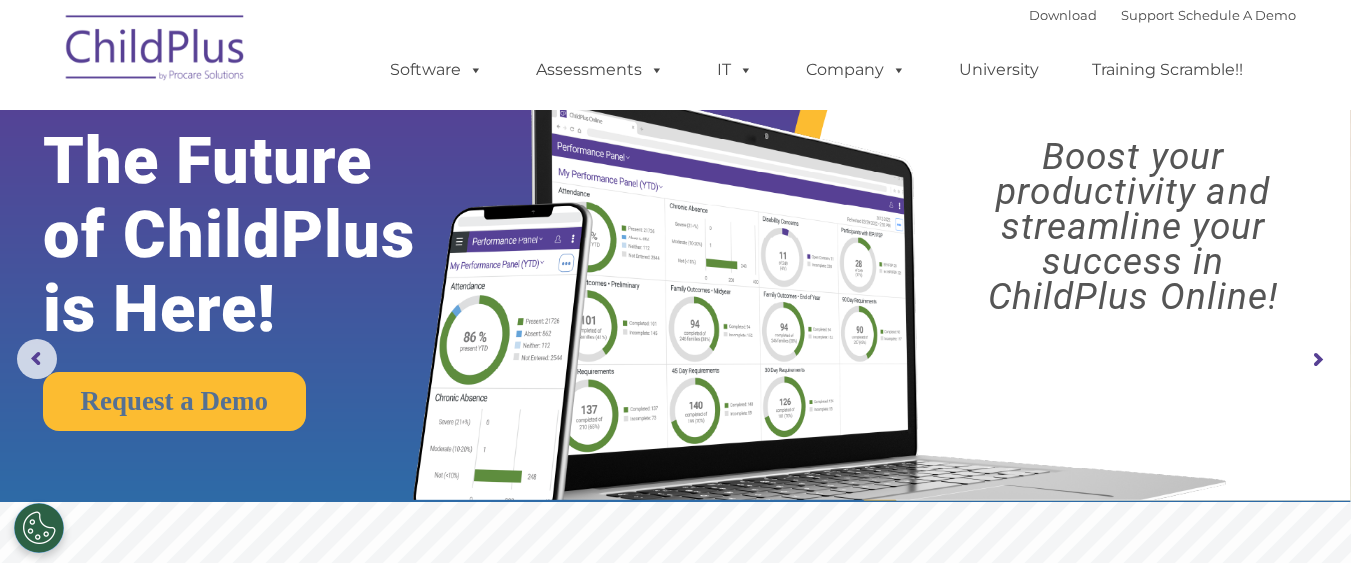 click 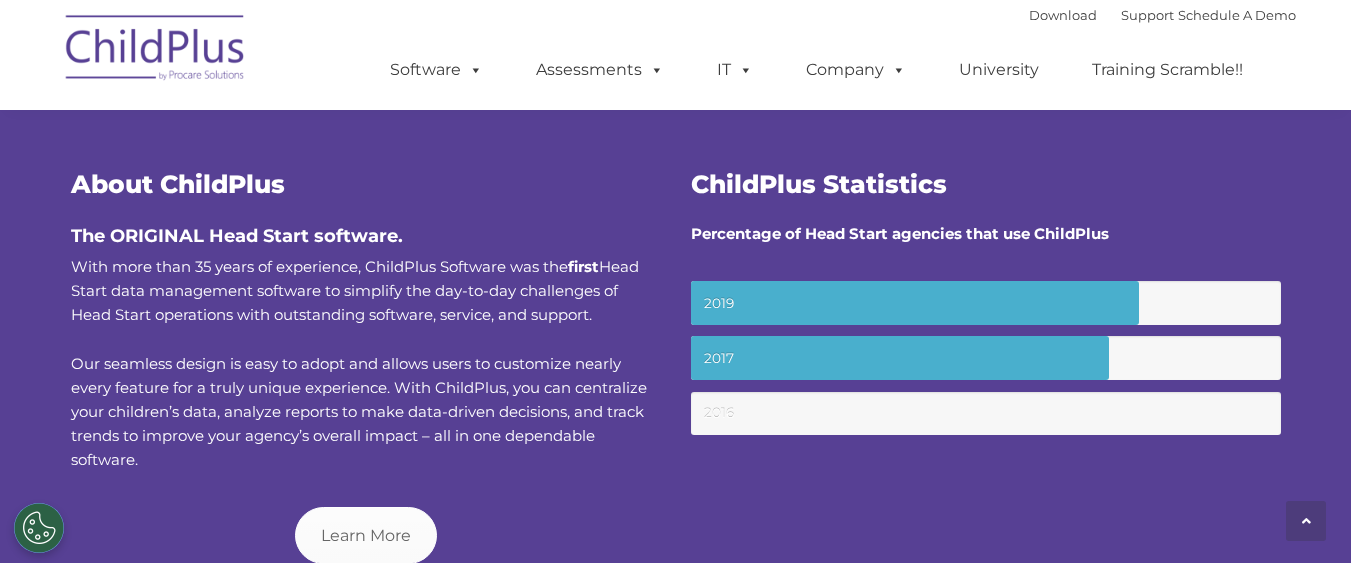 scroll, scrollTop: 707, scrollLeft: 0, axis: vertical 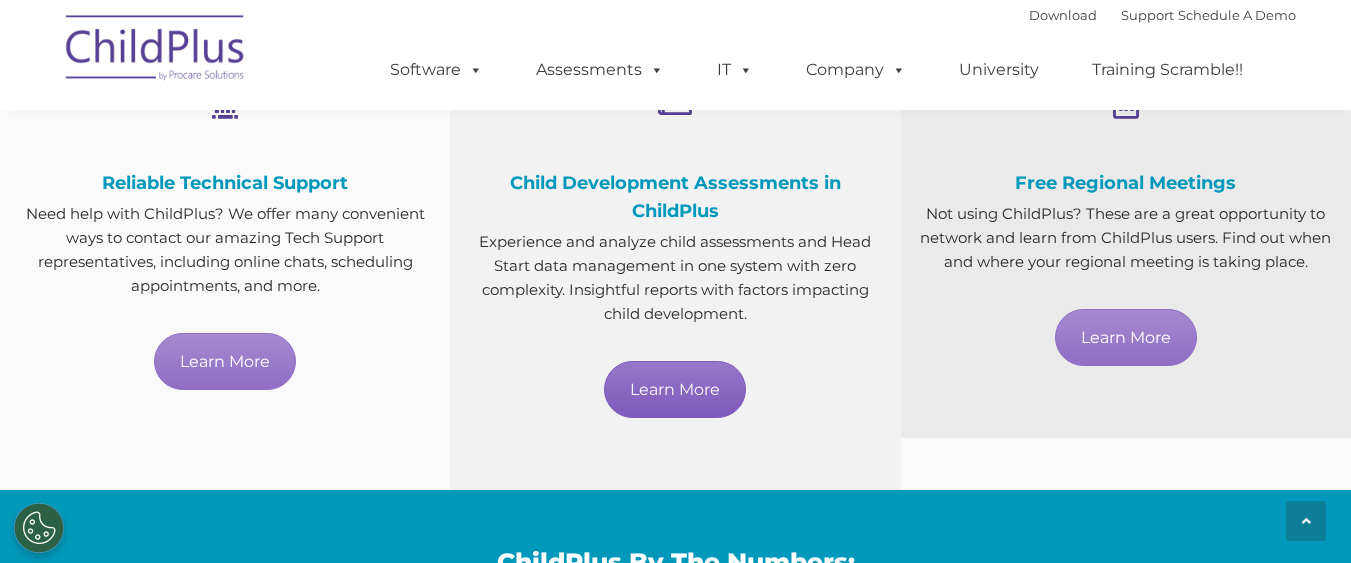 click on "Learn More" at bounding box center [675, 389] 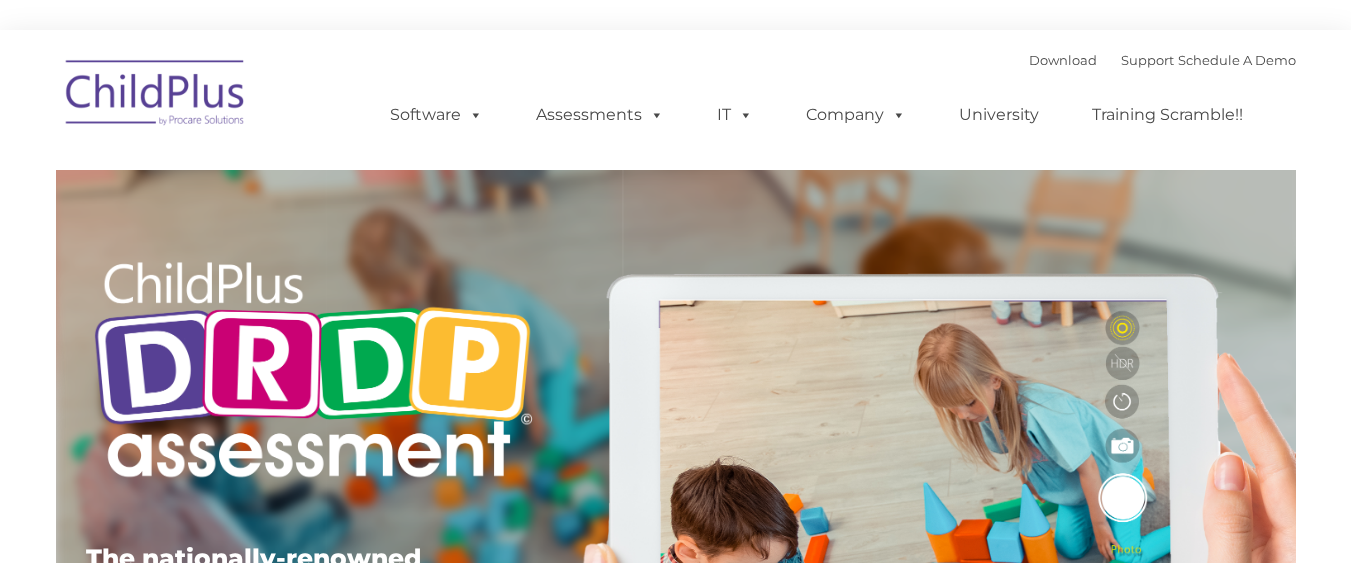 type on "" 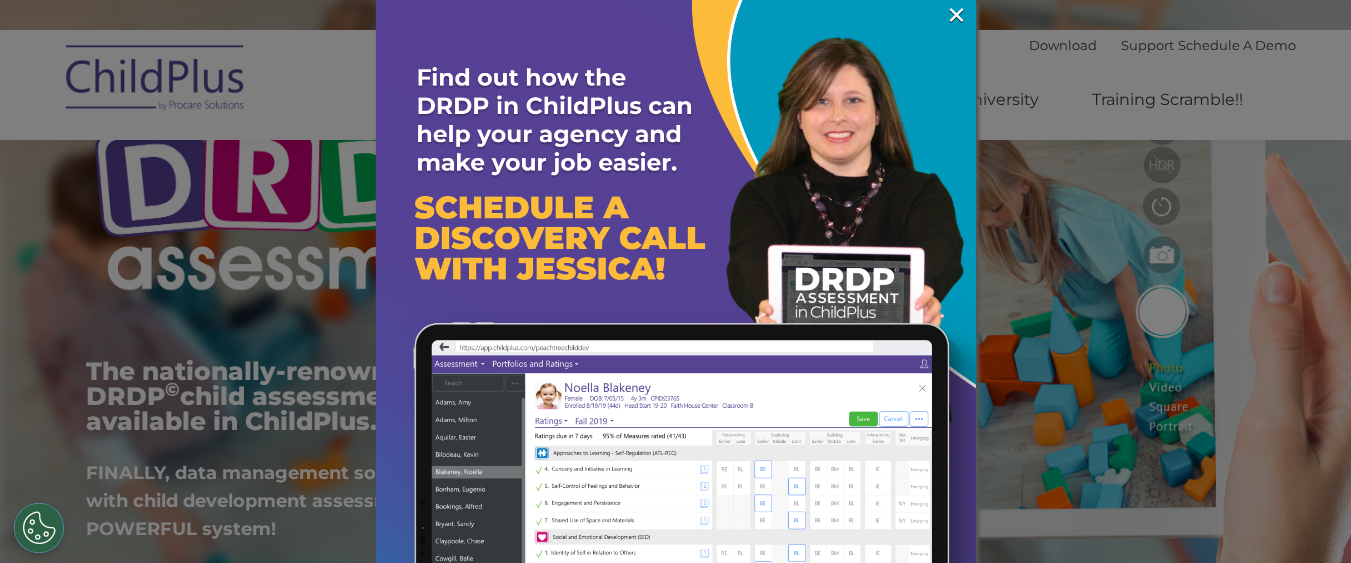scroll, scrollTop: 240, scrollLeft: 0, axis: vertical 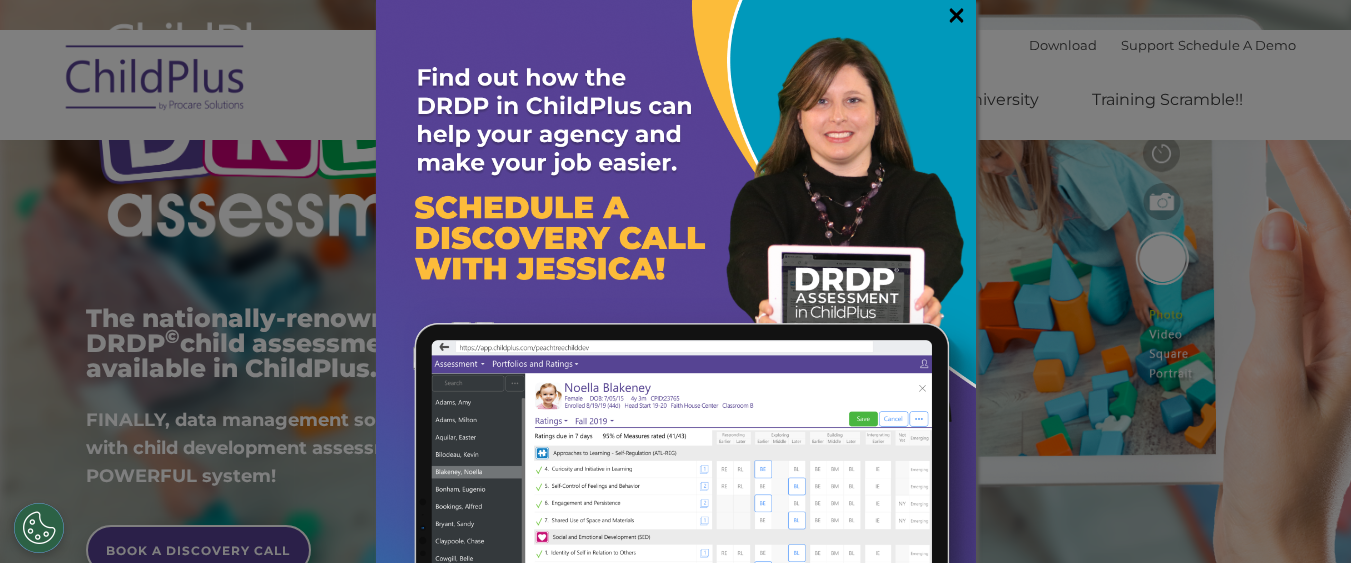click on "×" at bounding box center (956, 15) 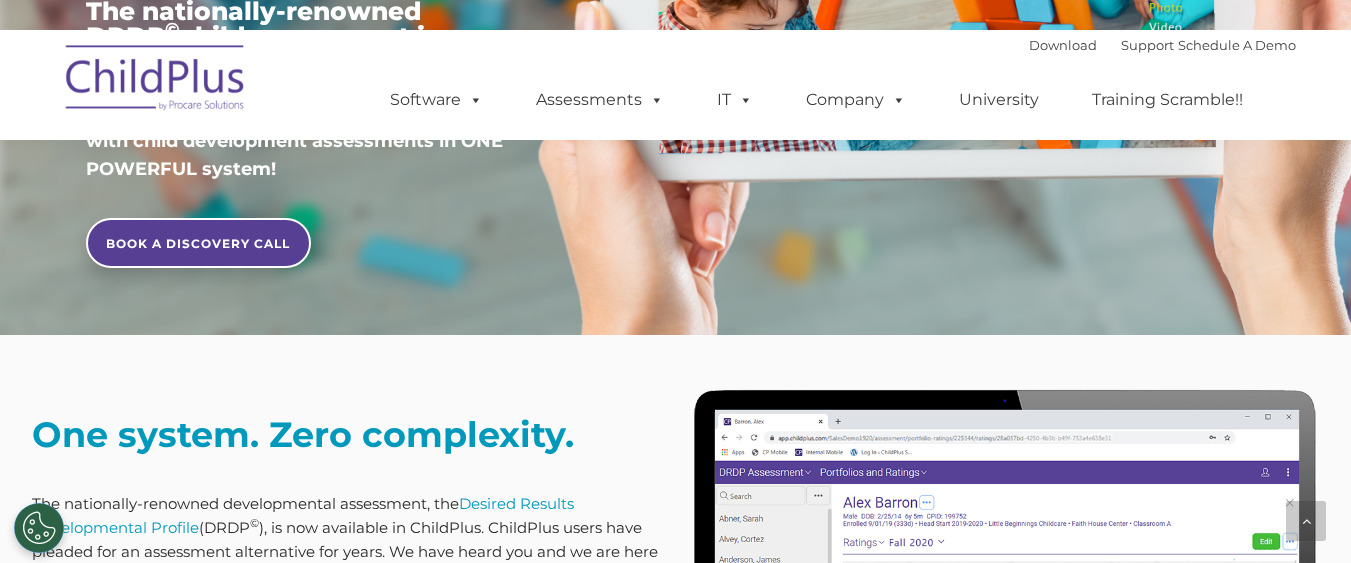 scroll, scrollTop: 640, scrollLeft: 0, axis: vertical 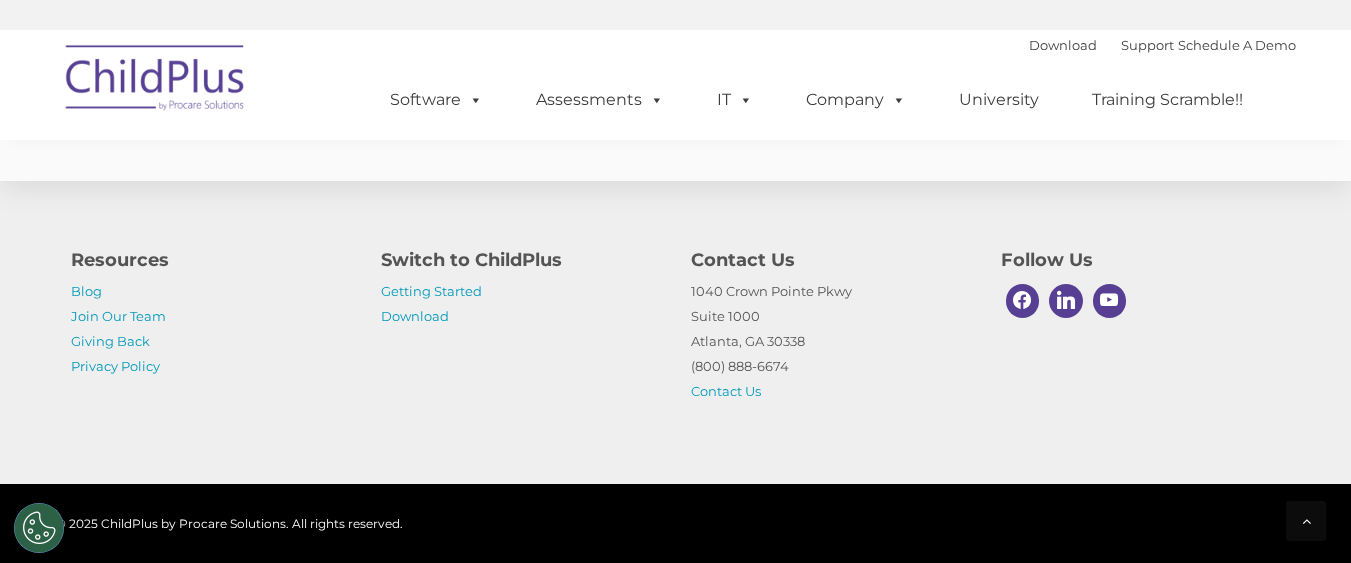click at bounding box center [156, 81] 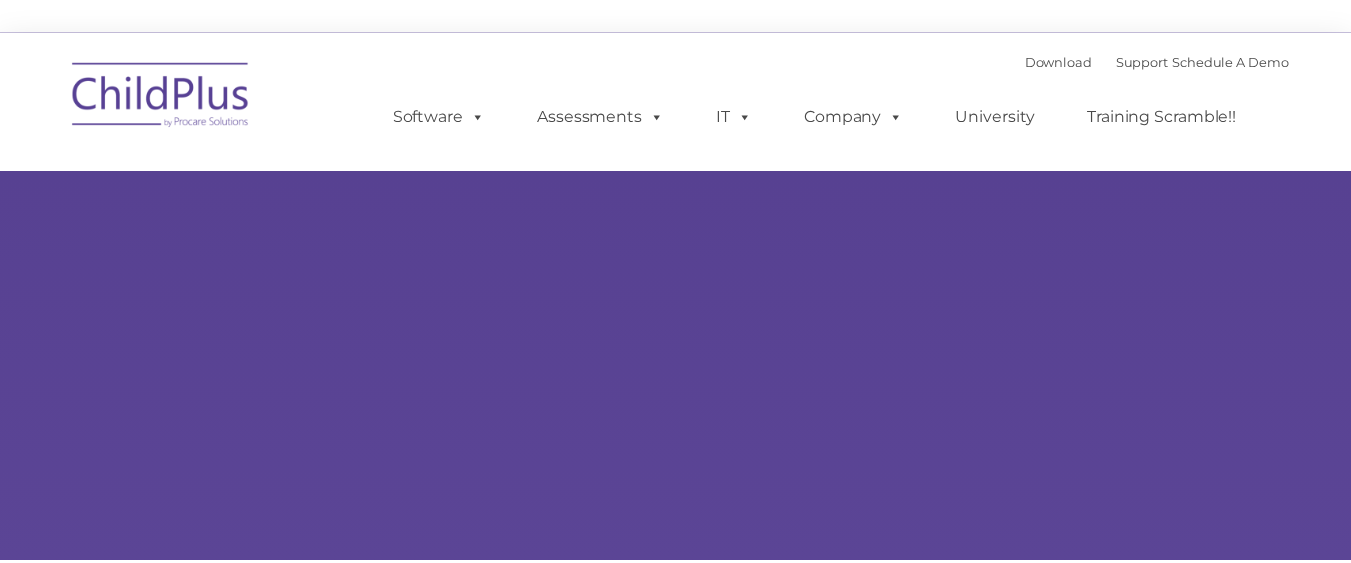 scroll, scrollTop: 0, scrollLeft: 0, axis: both 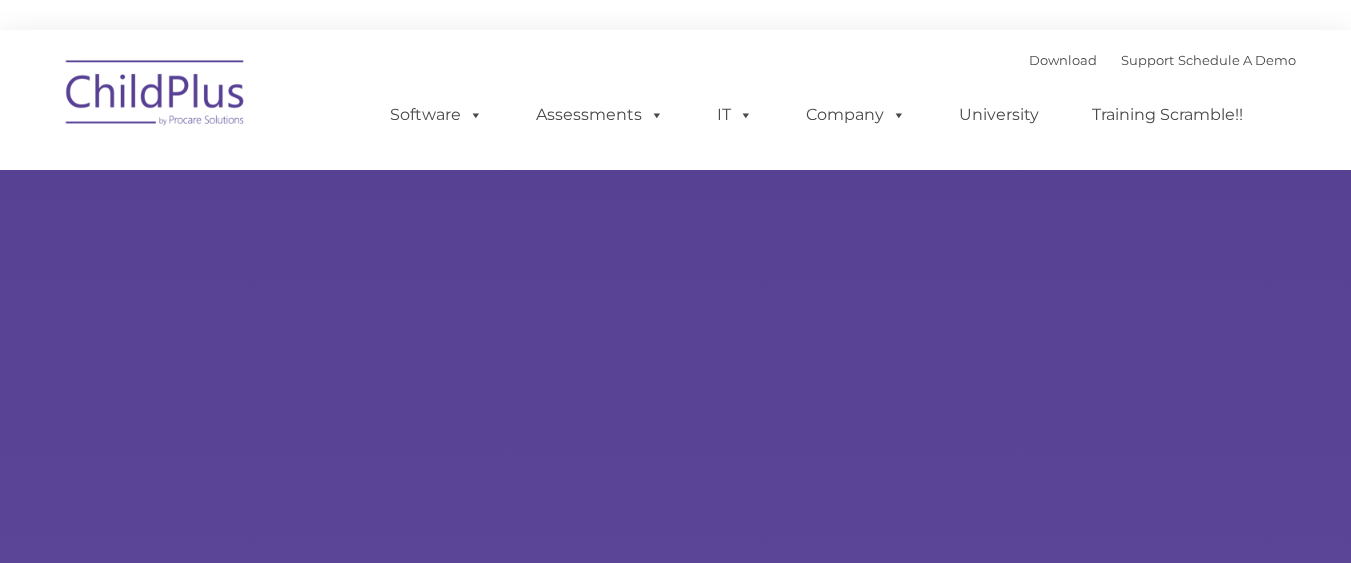 type on "" 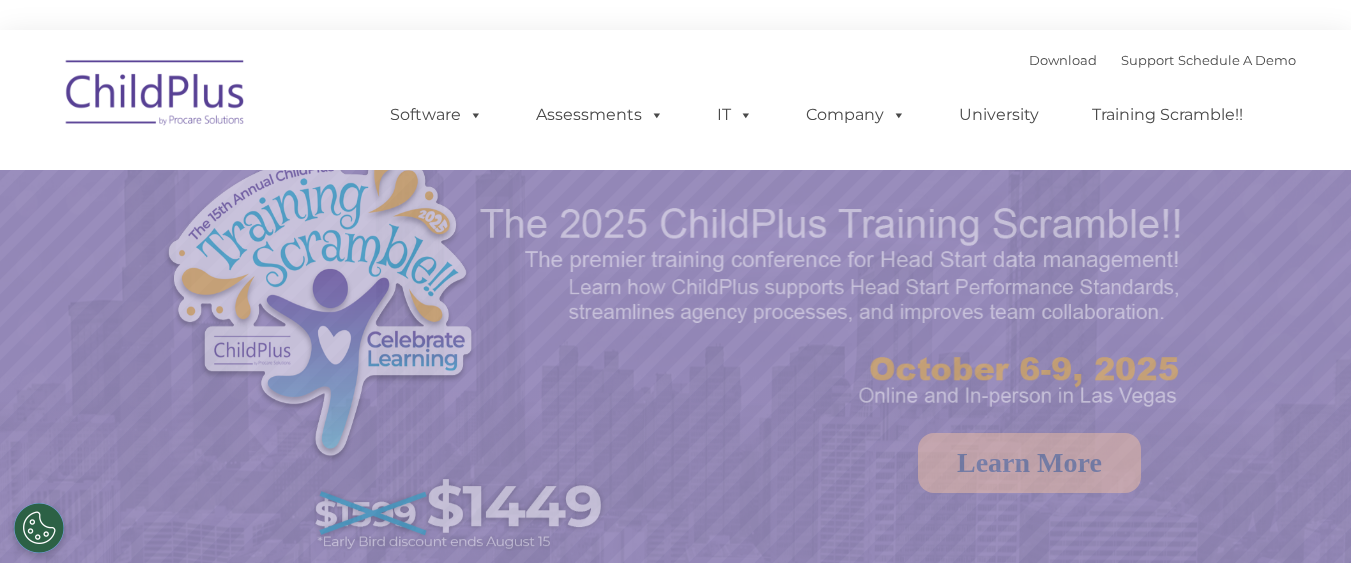 select on "MEDIUM" 